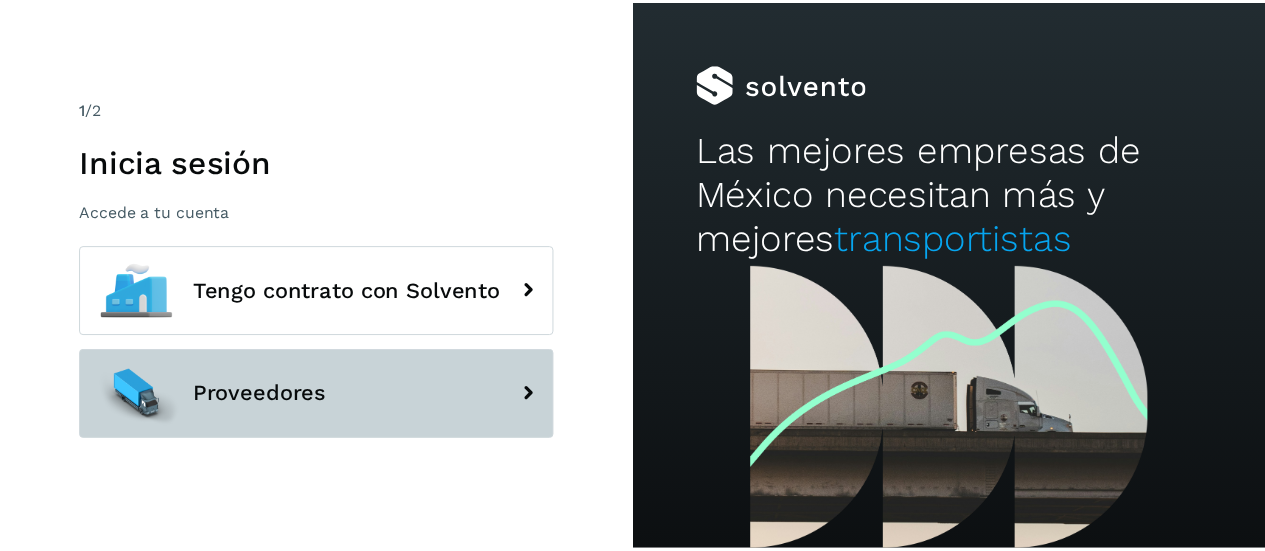 scroll, scrollTop: 0, scrollLeft: 0, axis: both 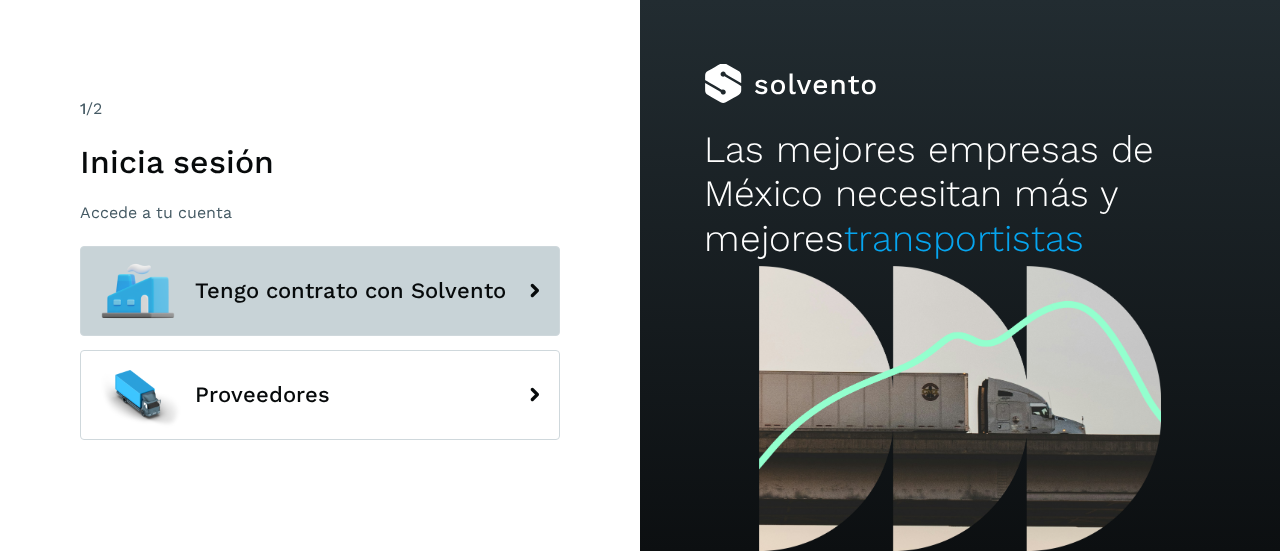 click on "Tengo contrato con Solvento" at bounding box center [320, 291] 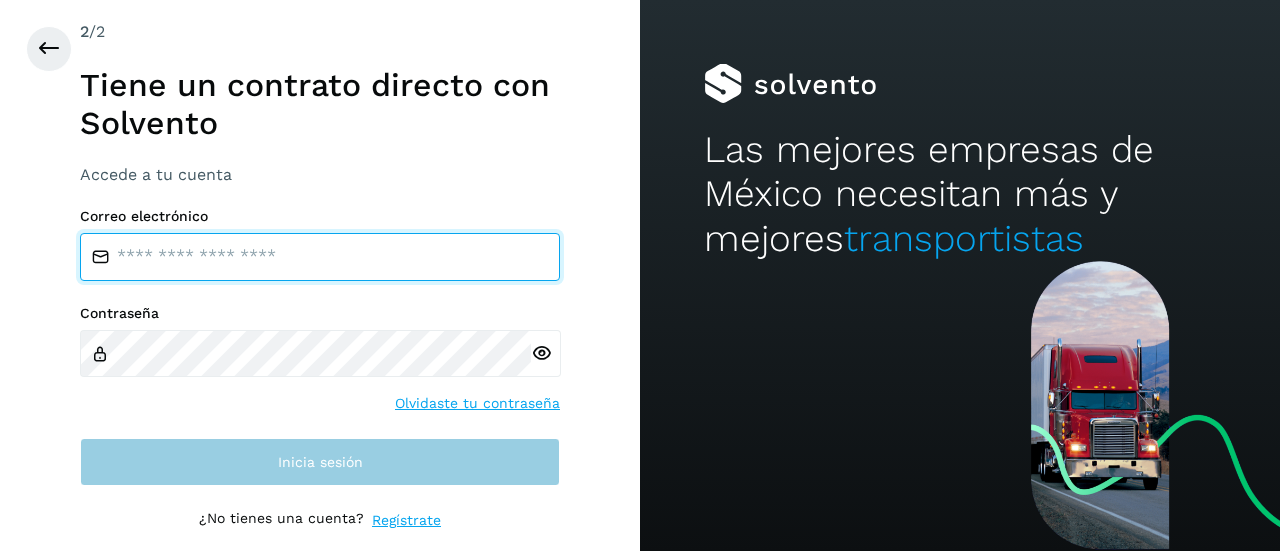 type on "**********" 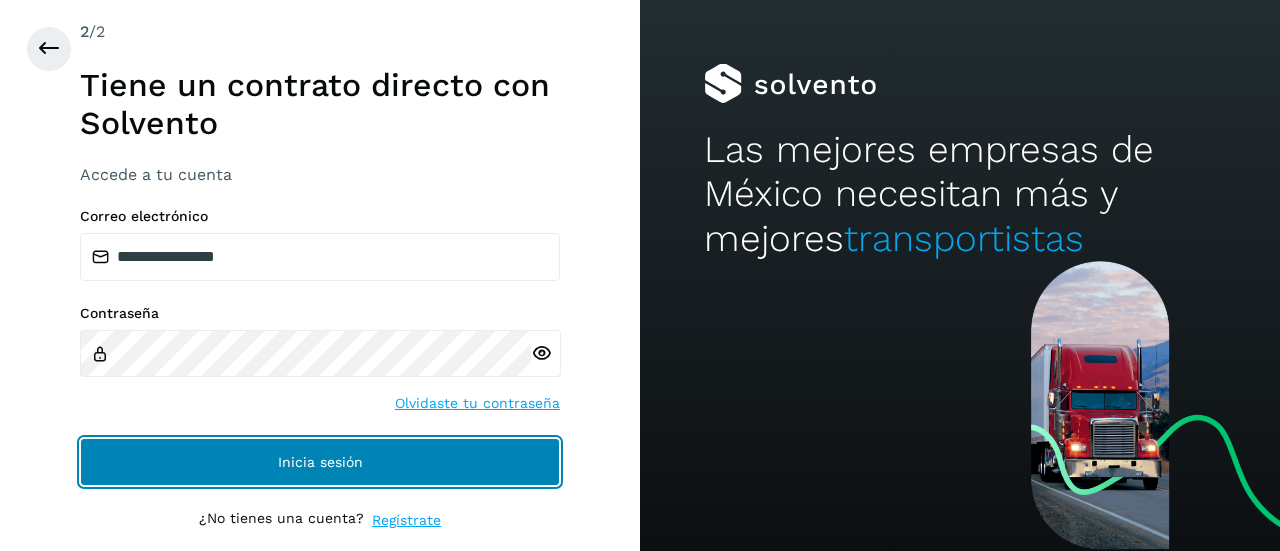 click on "Inicia sesión" at bounding box center (320, 462) 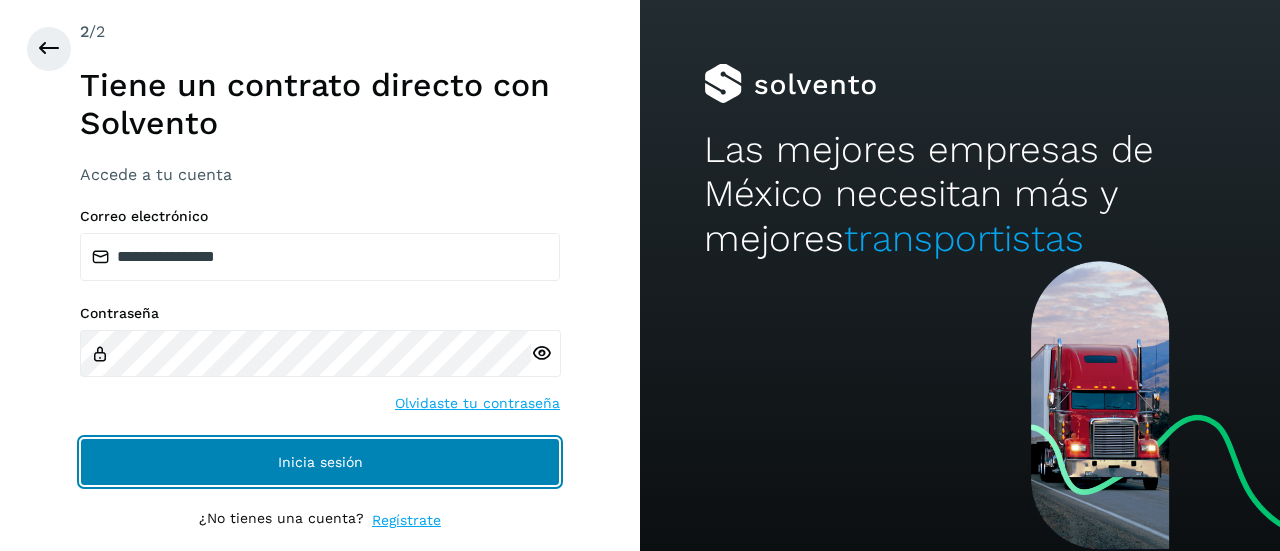 click on "Inicia sesión" 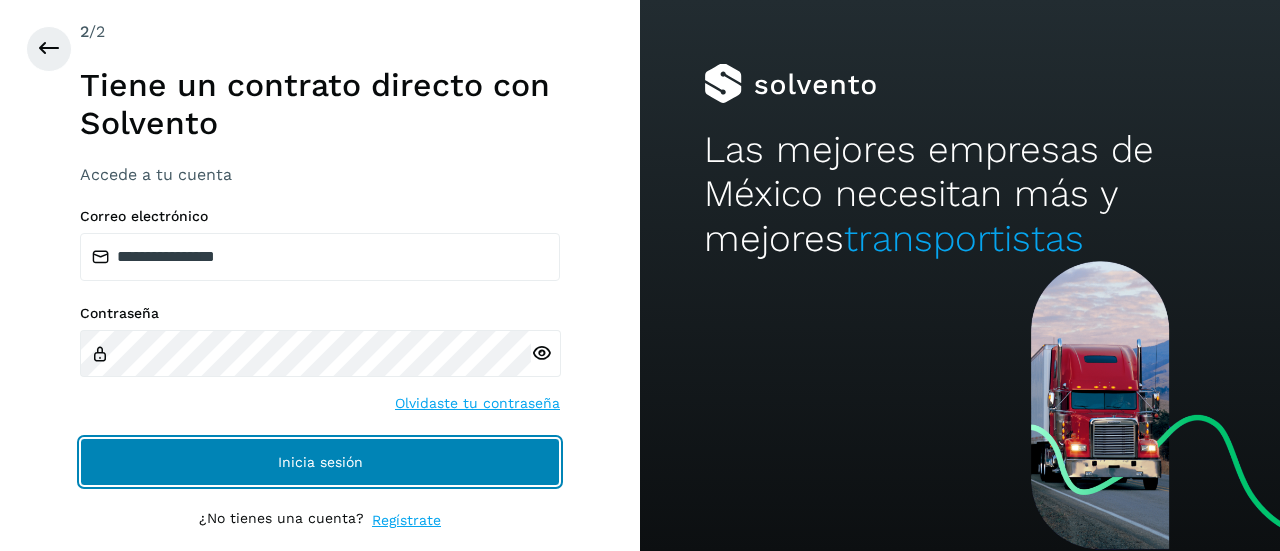 click on "Inicia sesión" 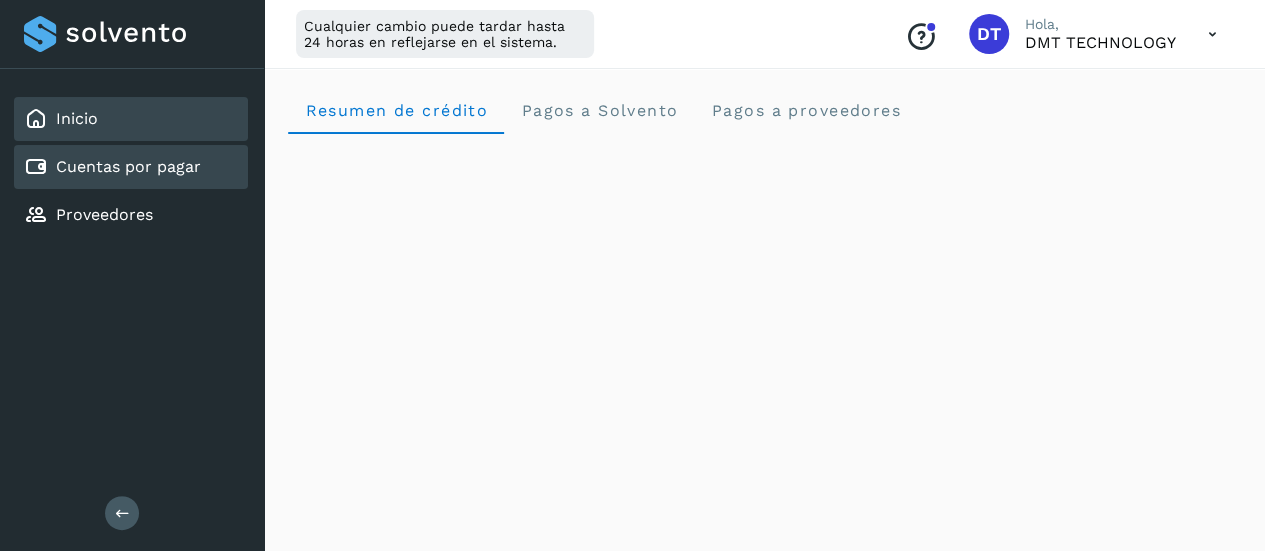 click on "Cuentas por pagar" at bounding box center [112, 167] 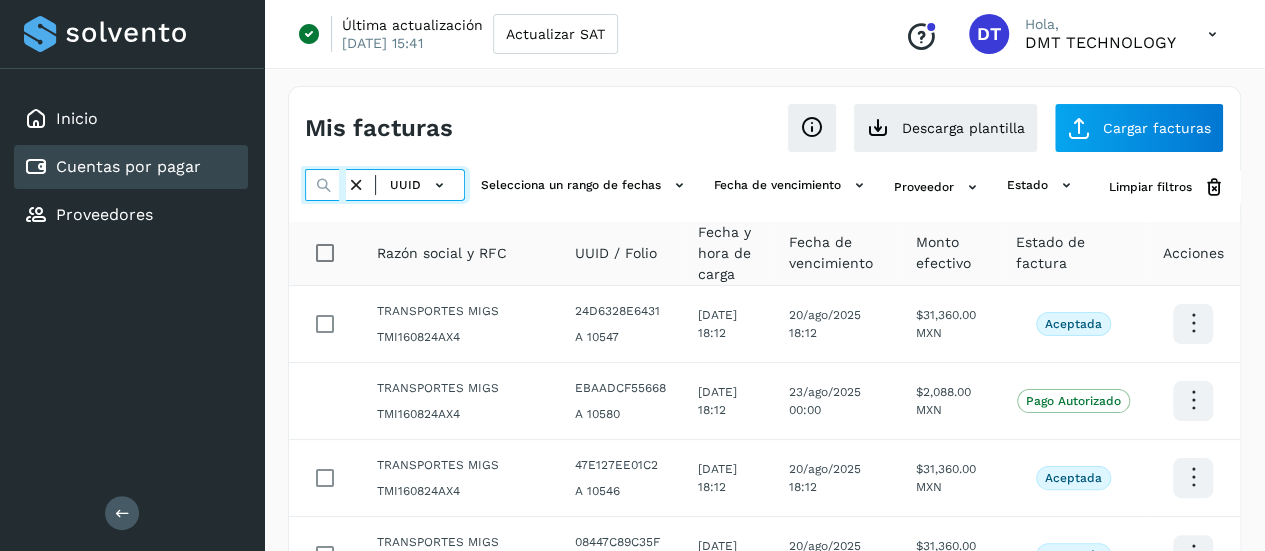 click at bounding box center [325, 185] 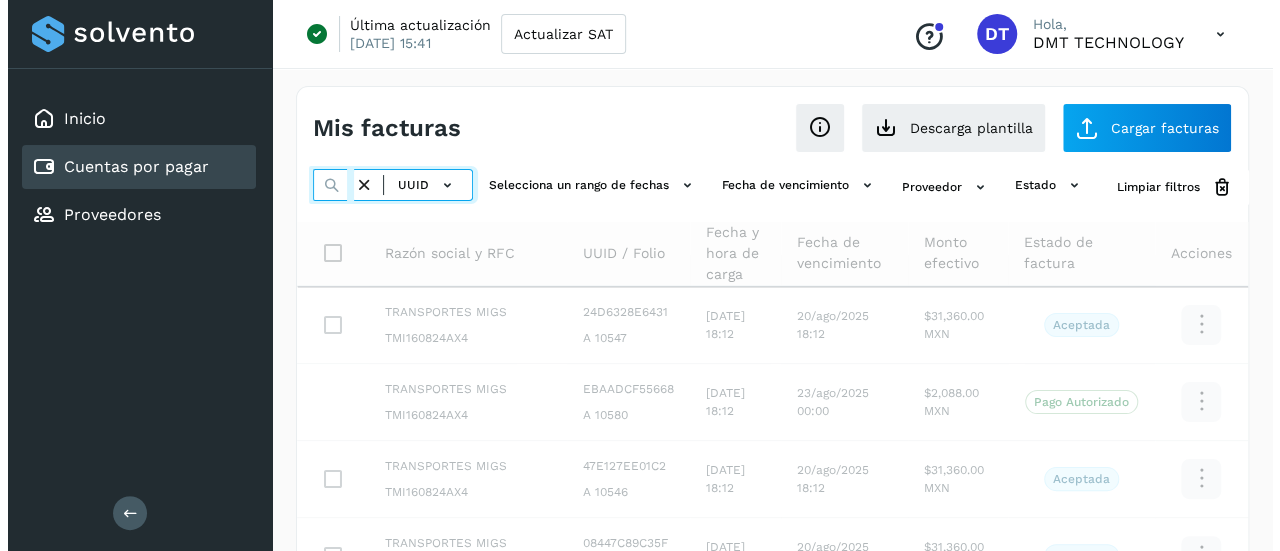 scroll, scrollTop: 0, scrollLeft: 297, axis: horizontal 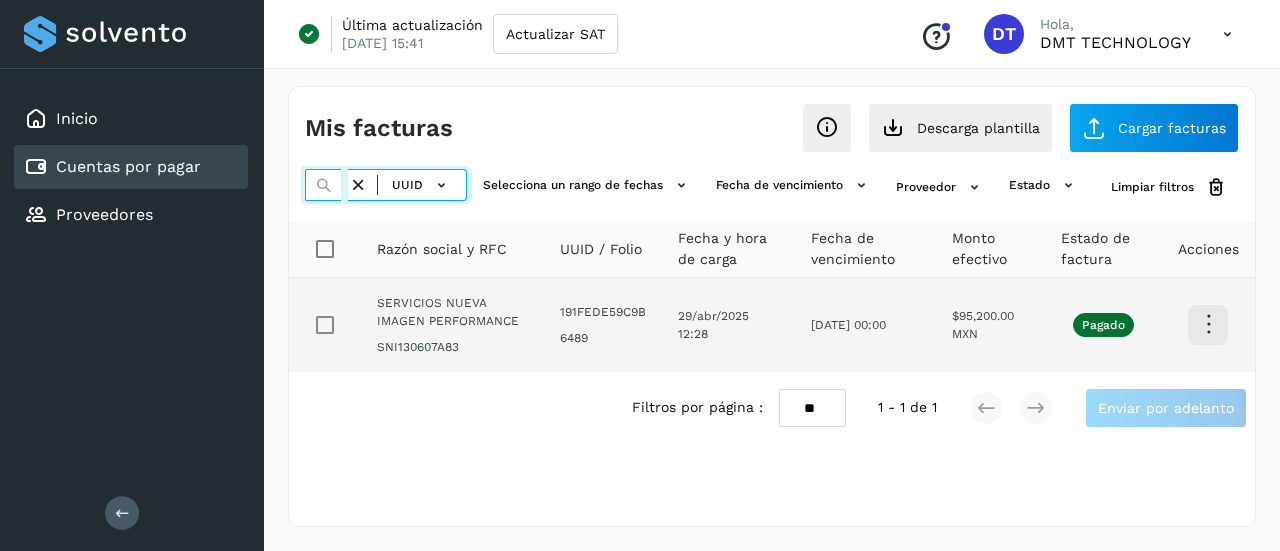 type on "**********" 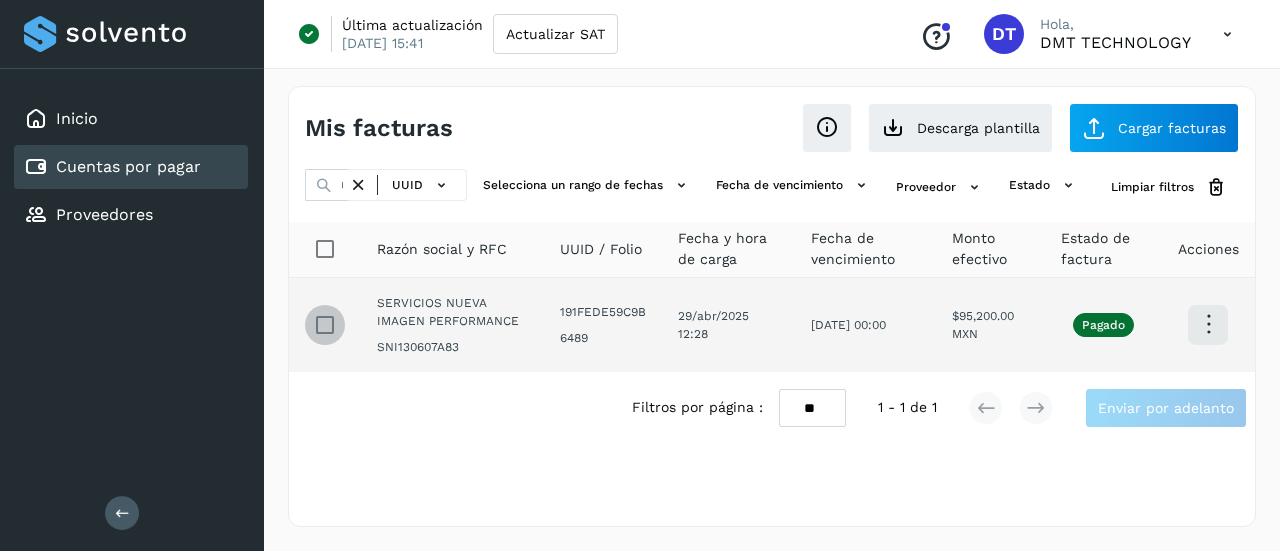scroll, scrollTop: 0, scrollLeft: 0, axis: both 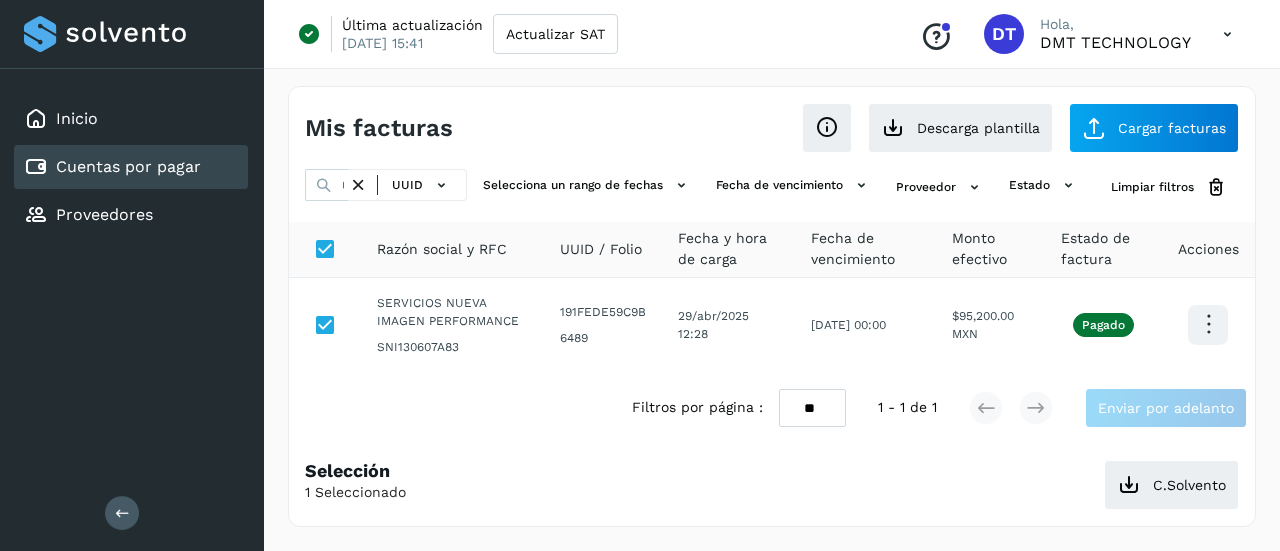 click on "Filtros por página : ** ** ** 1 - 1 de 1 Enviar por adelanto" at bounding box center (772, 408) 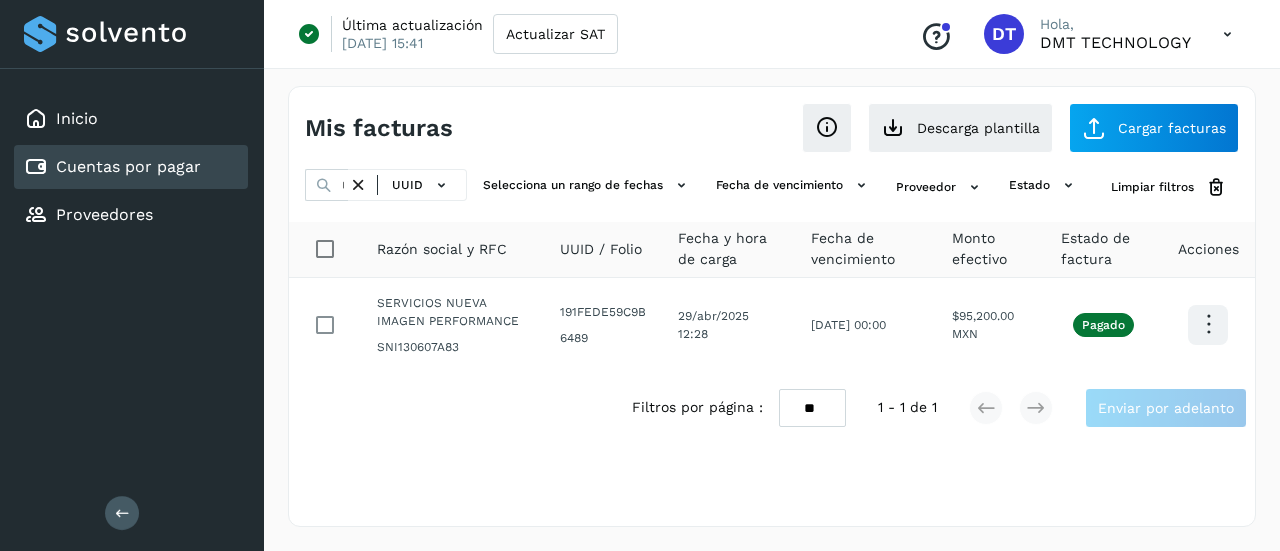 click on "**********" at bounding box center (772, 306) 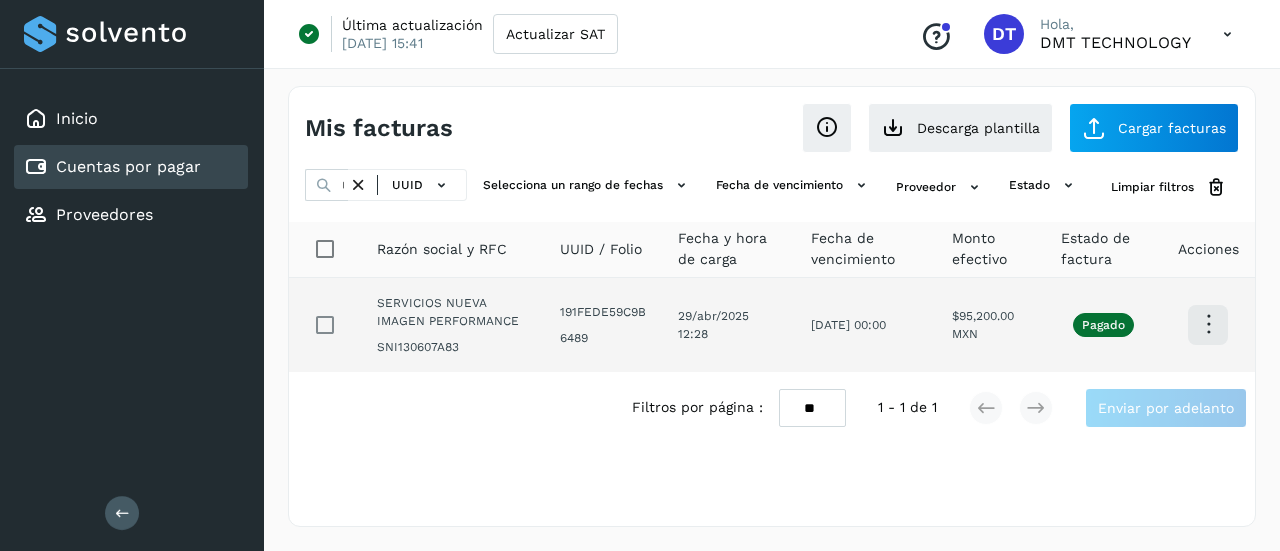 click at bounding box center [1208, 324] 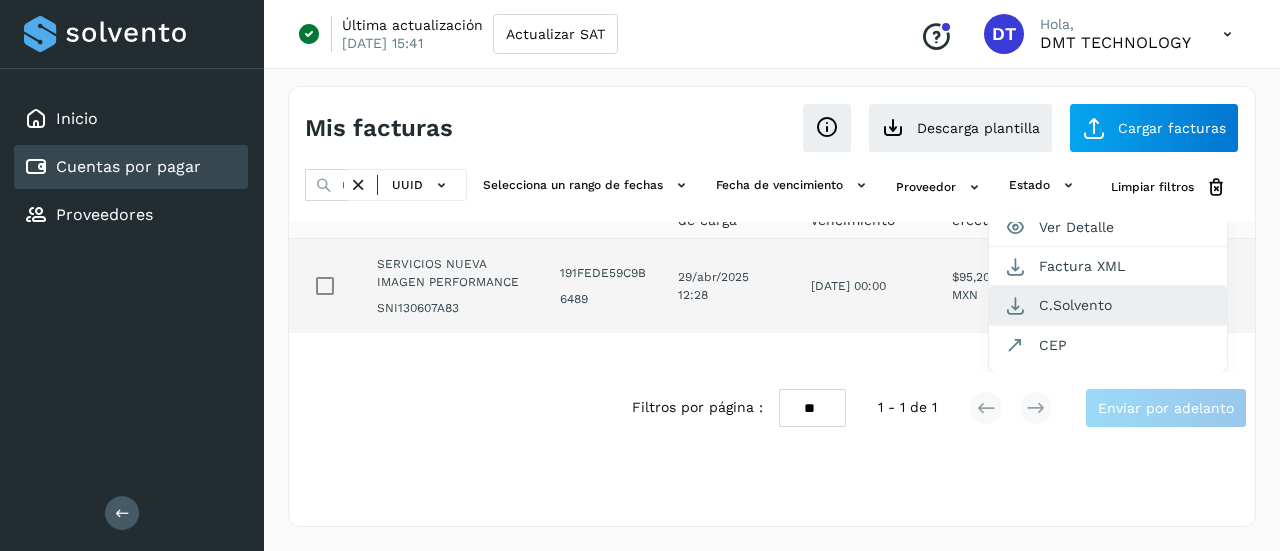 scroll, scrollTop: 0, scrollLeft: 0, axis: both 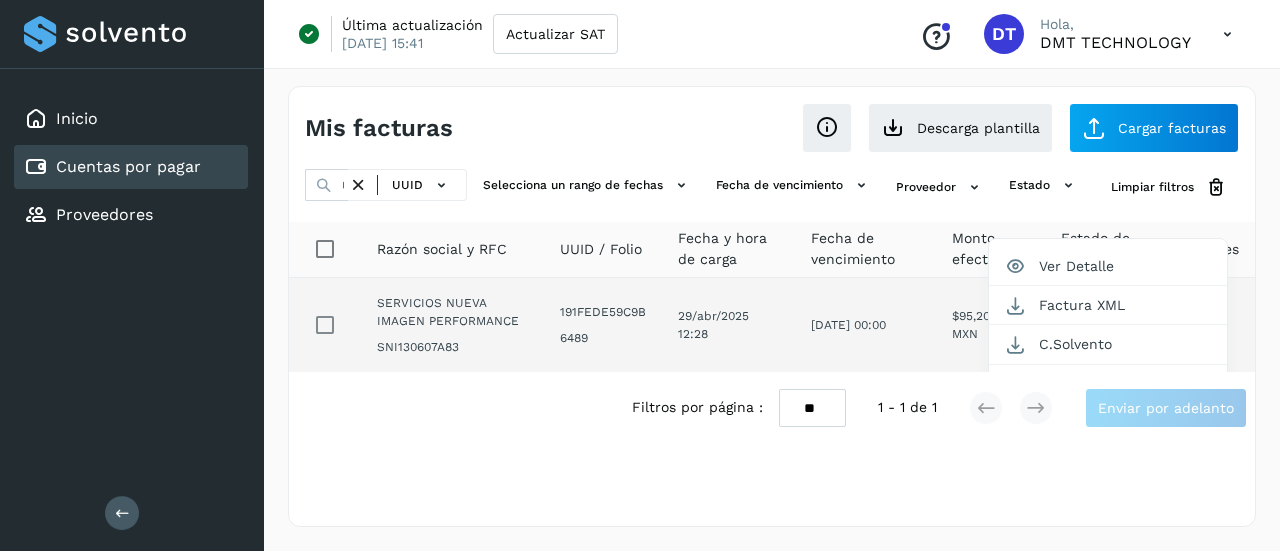click at bounding box center [640, 275] 